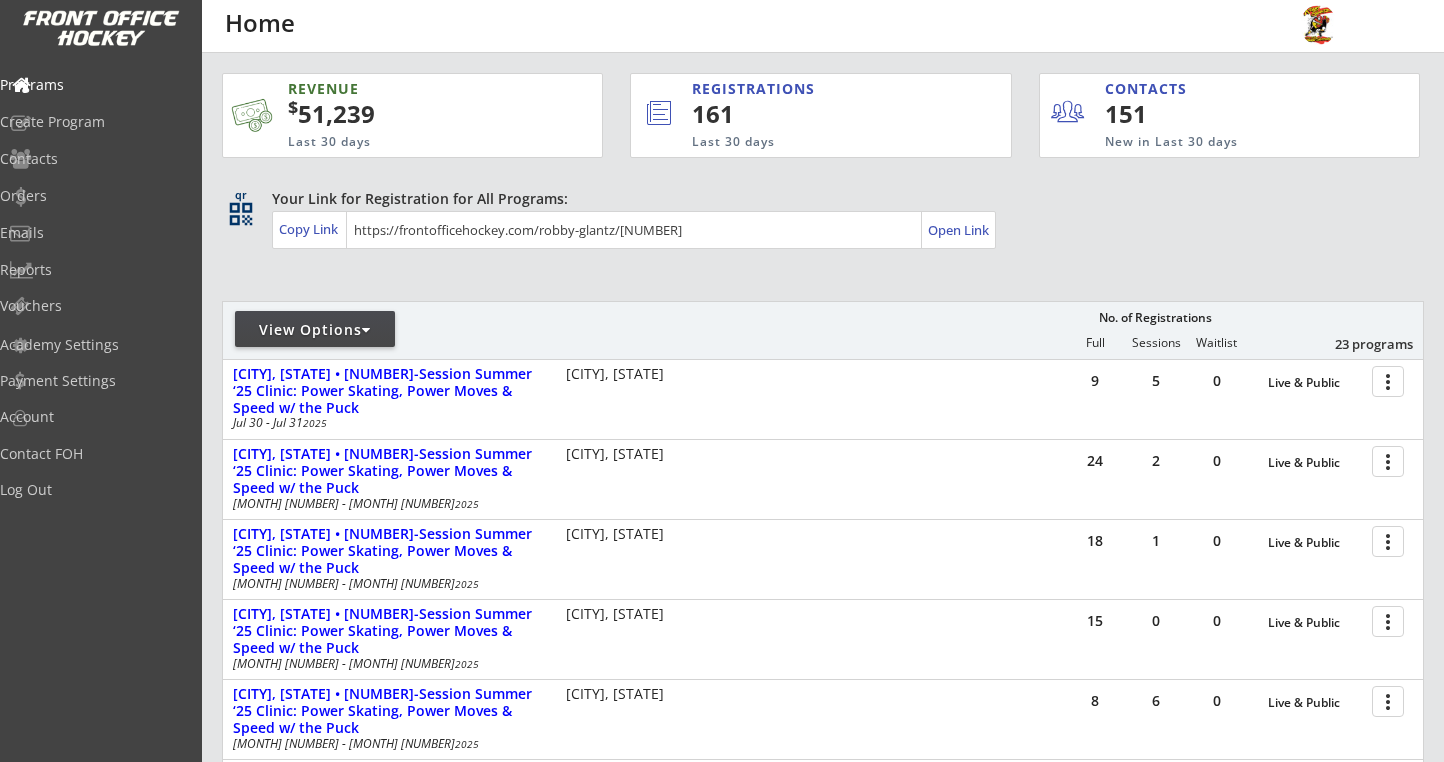 scroll, scrollTop: 0, scrollLeft: 0, axis: both 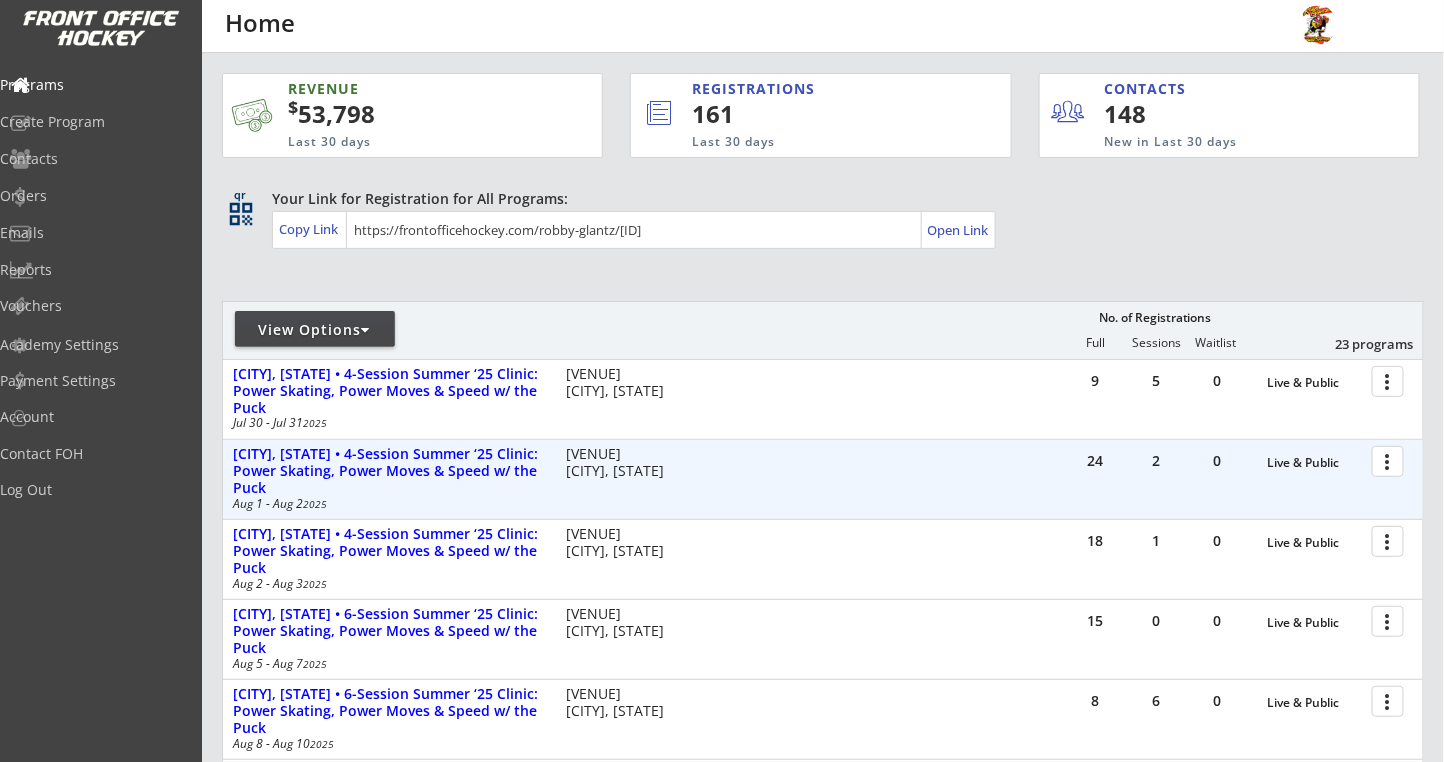 click at bounding box center (1391, 460) 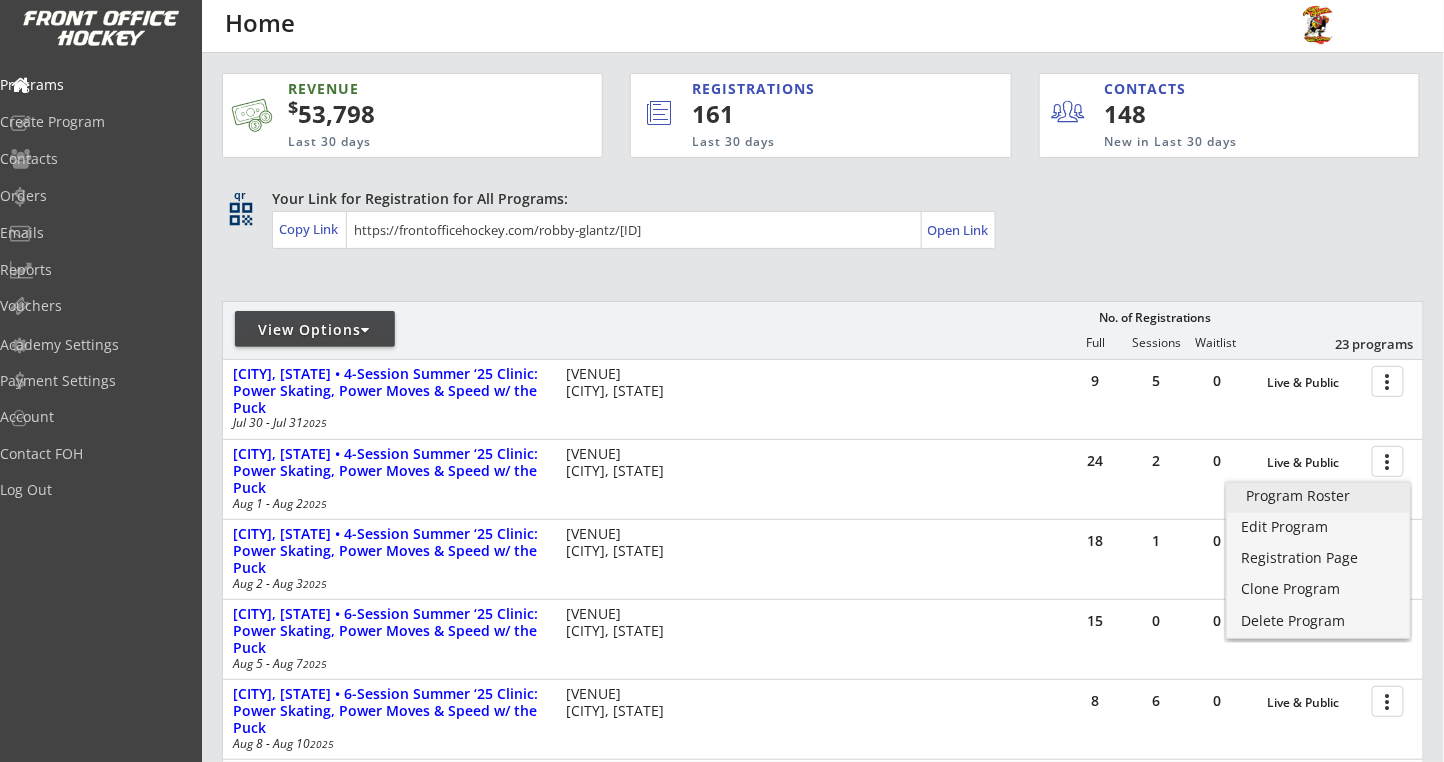 click on "Program Roster" at bounding box center [1318, 496] 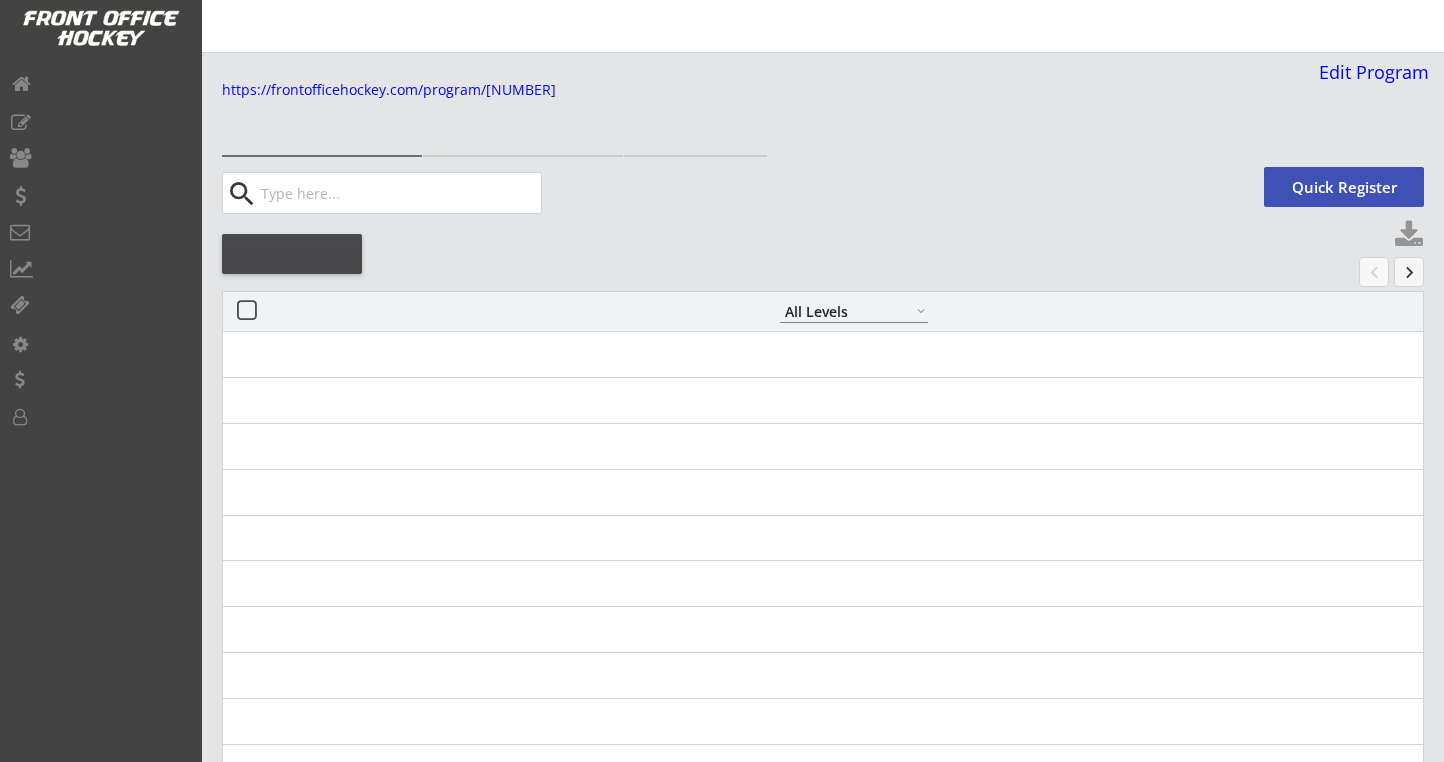 select on ""All Levels"" 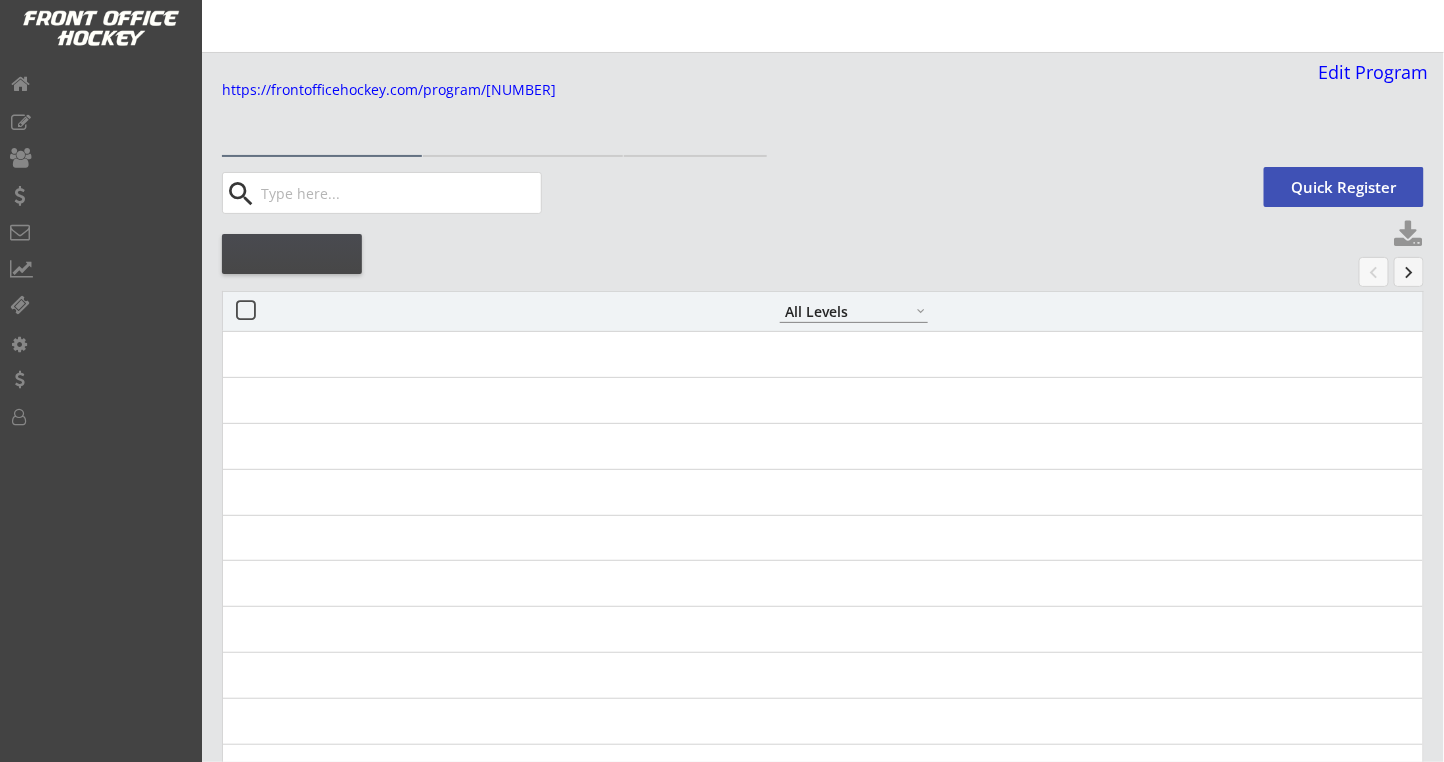 scroll, scrollTop: 0, scrollLeft: 0, axis: both 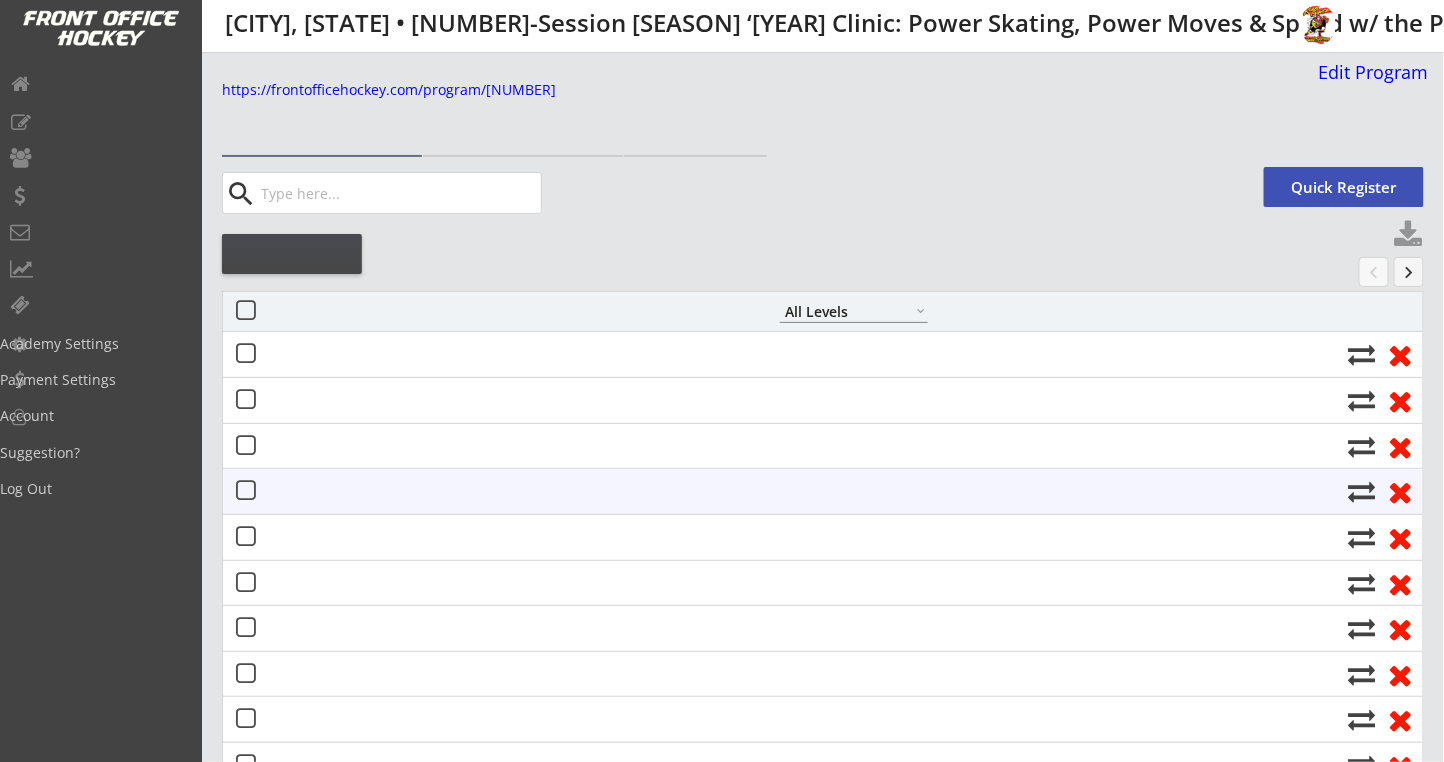 select on ""All Levels"" 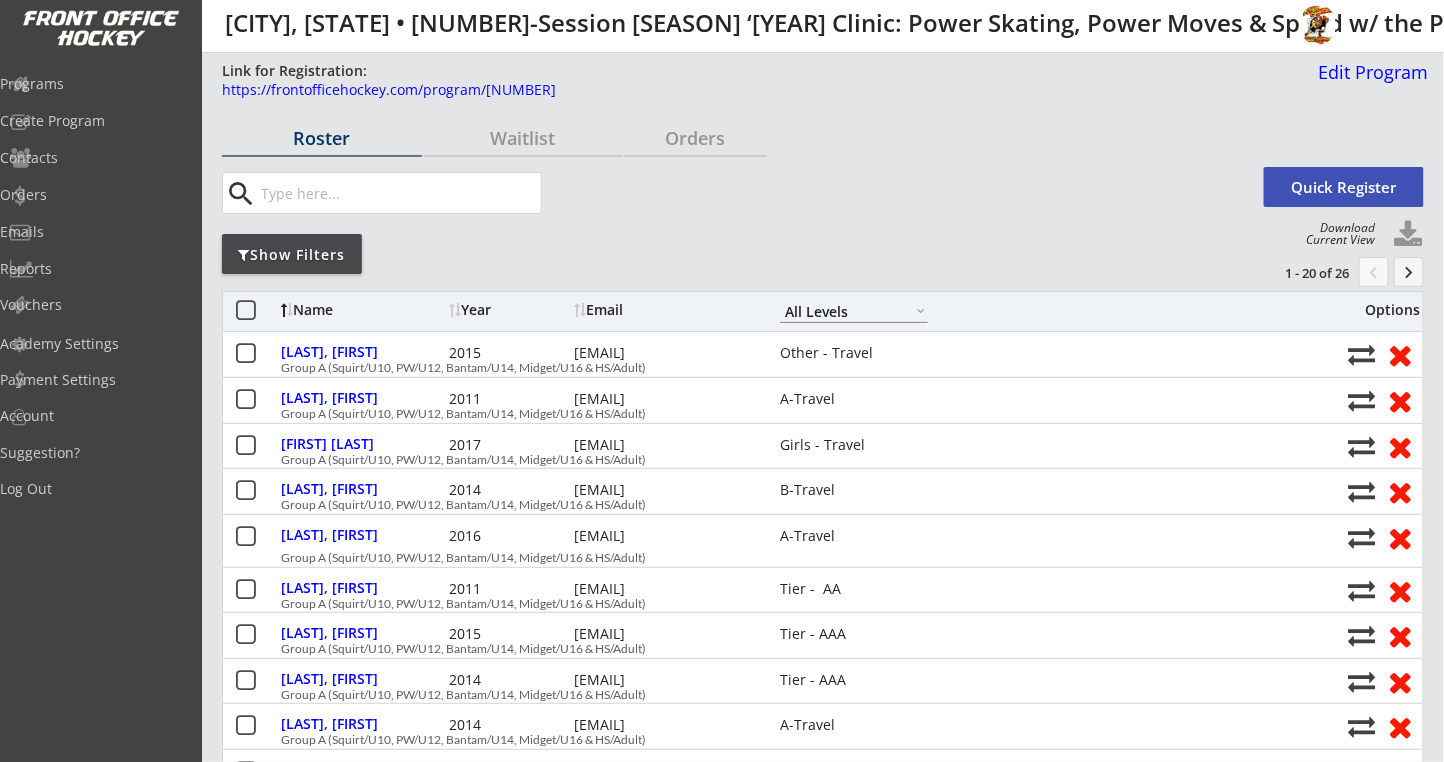 click on "Orders" at bounding box center (695, 138) 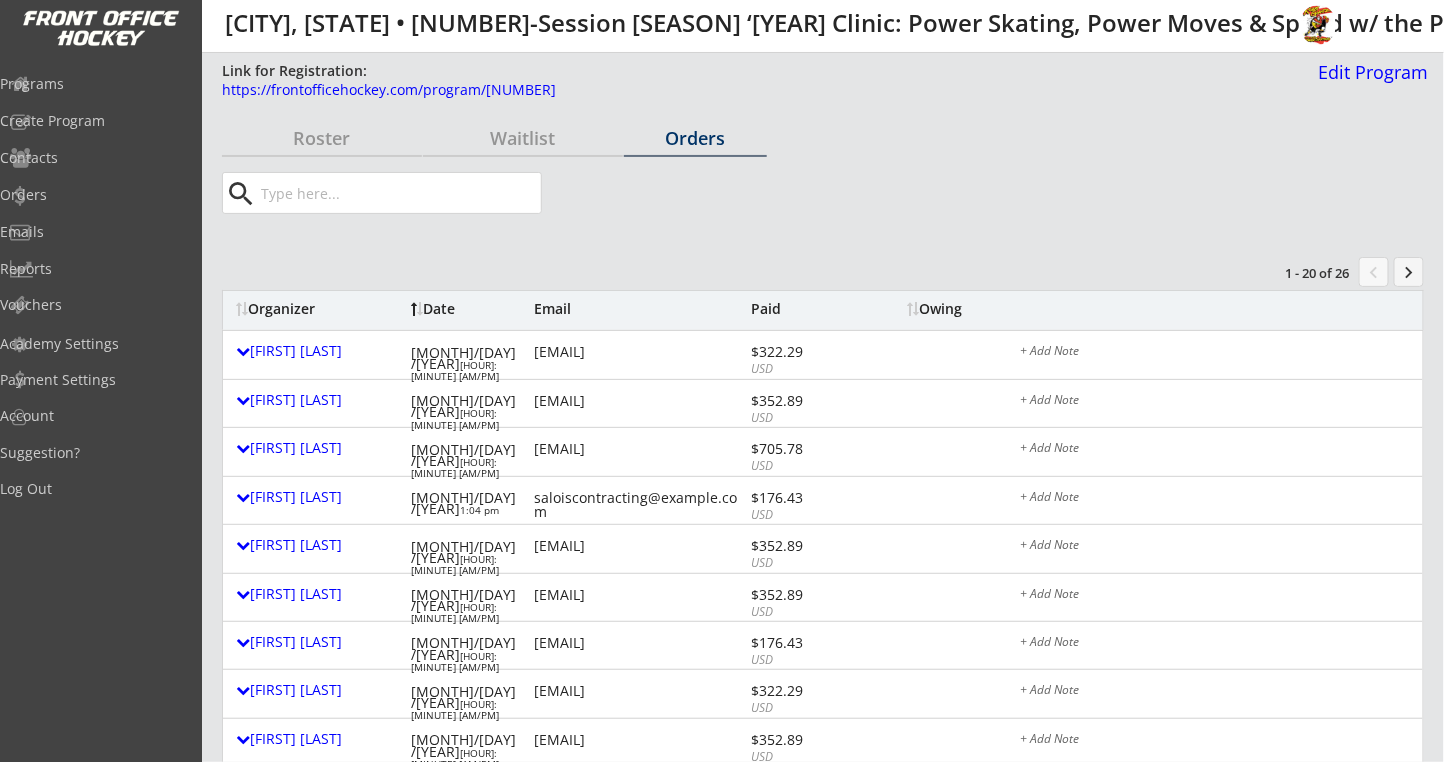 click on "Owing" at bounding box center [946, 309] 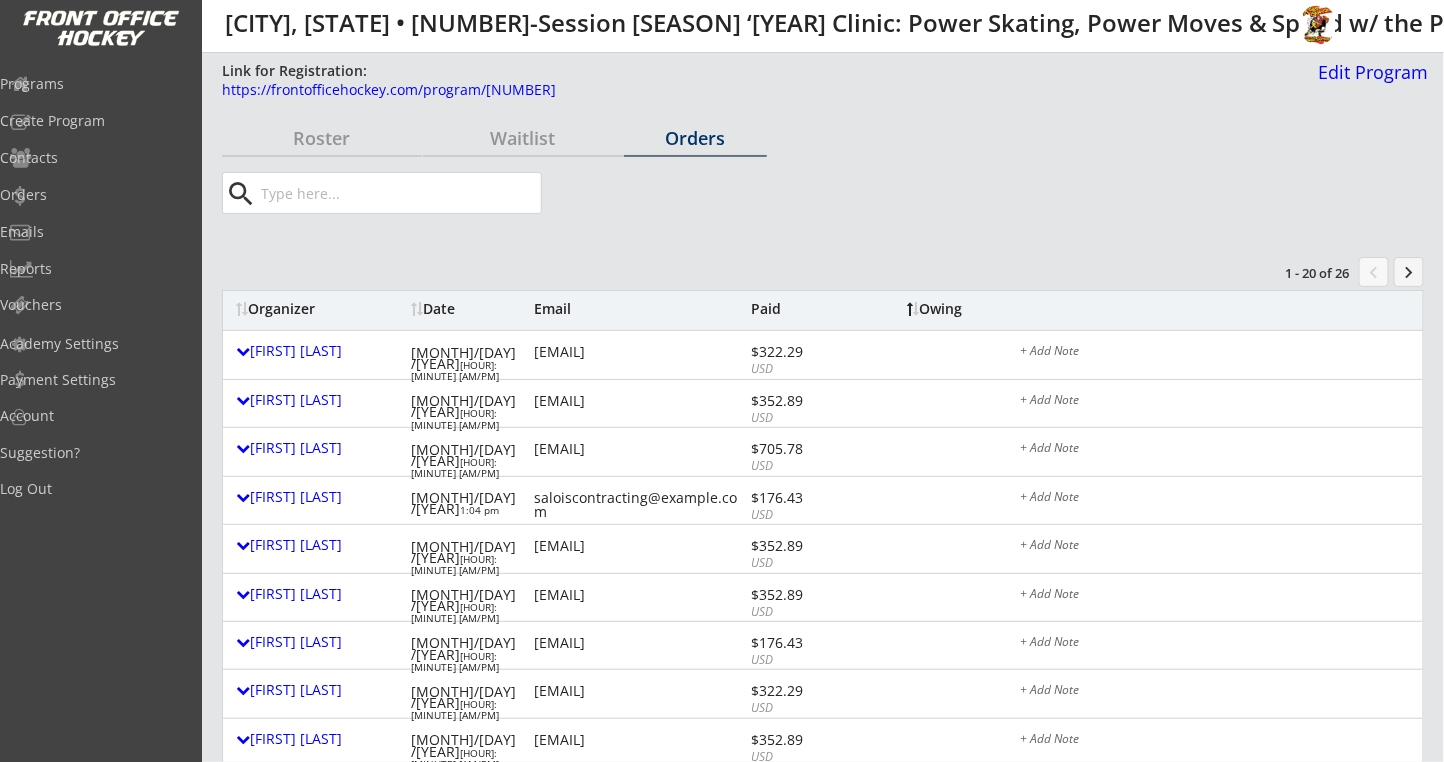 click on "Owing" at bounding box center [946, 309] 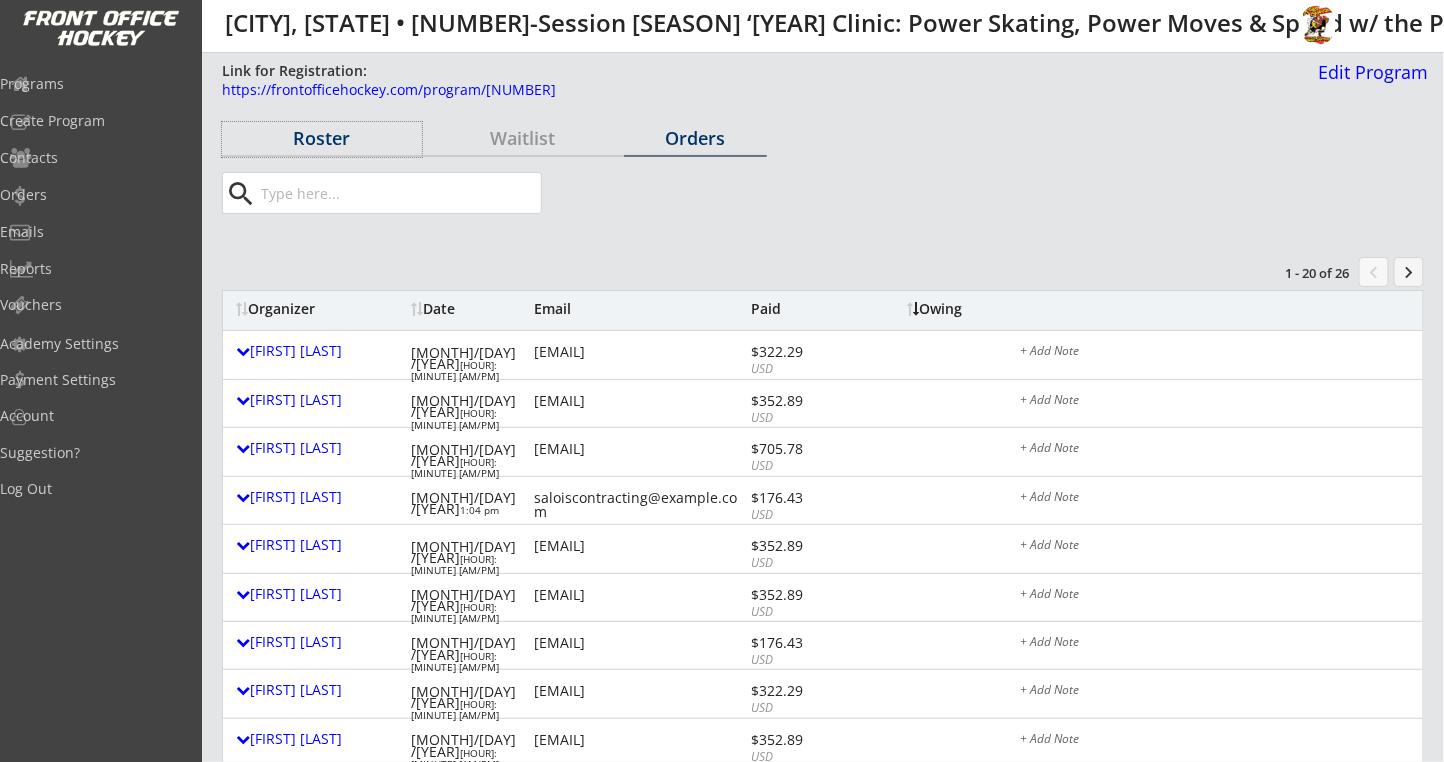 click on "Roster" at bounding box center [322, 138] 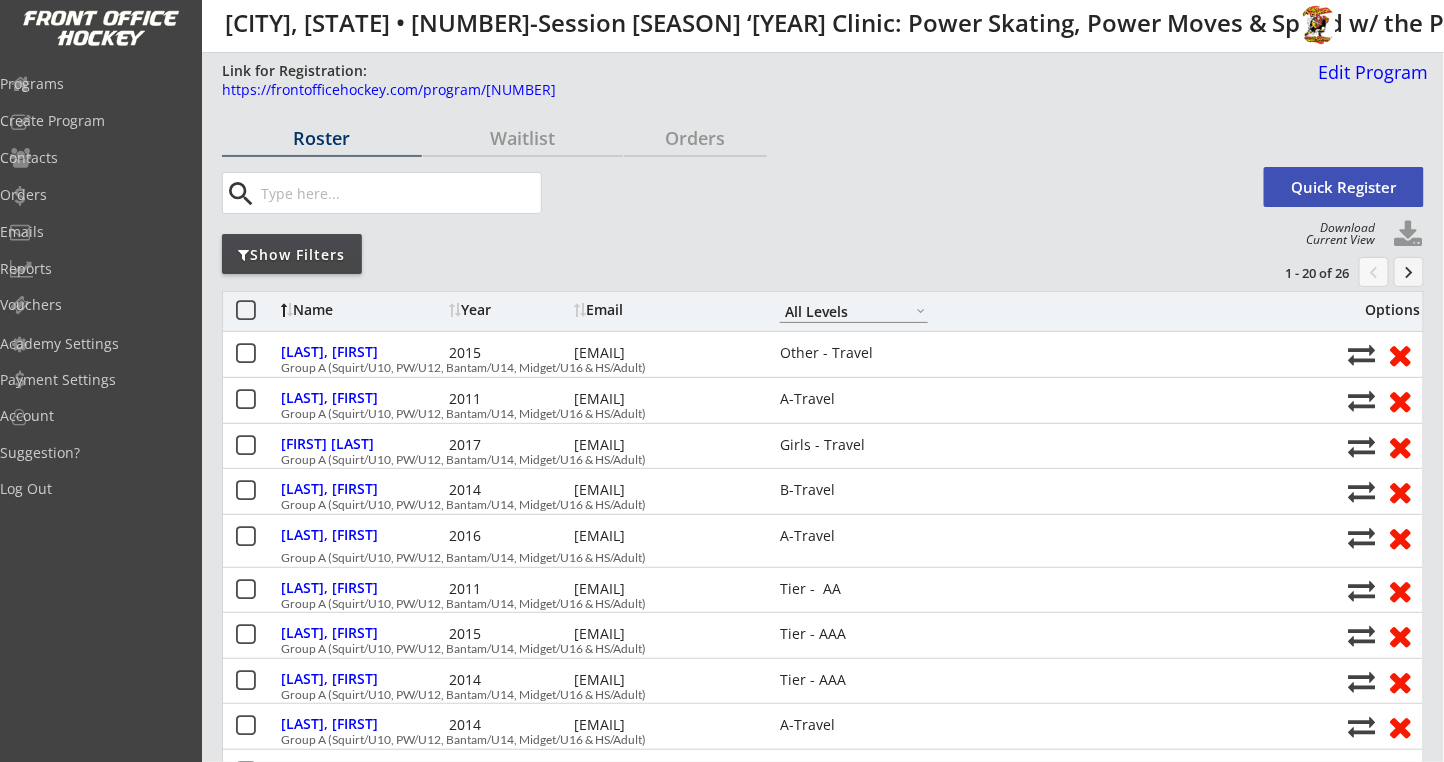 click at bounding box center (1409, 235) 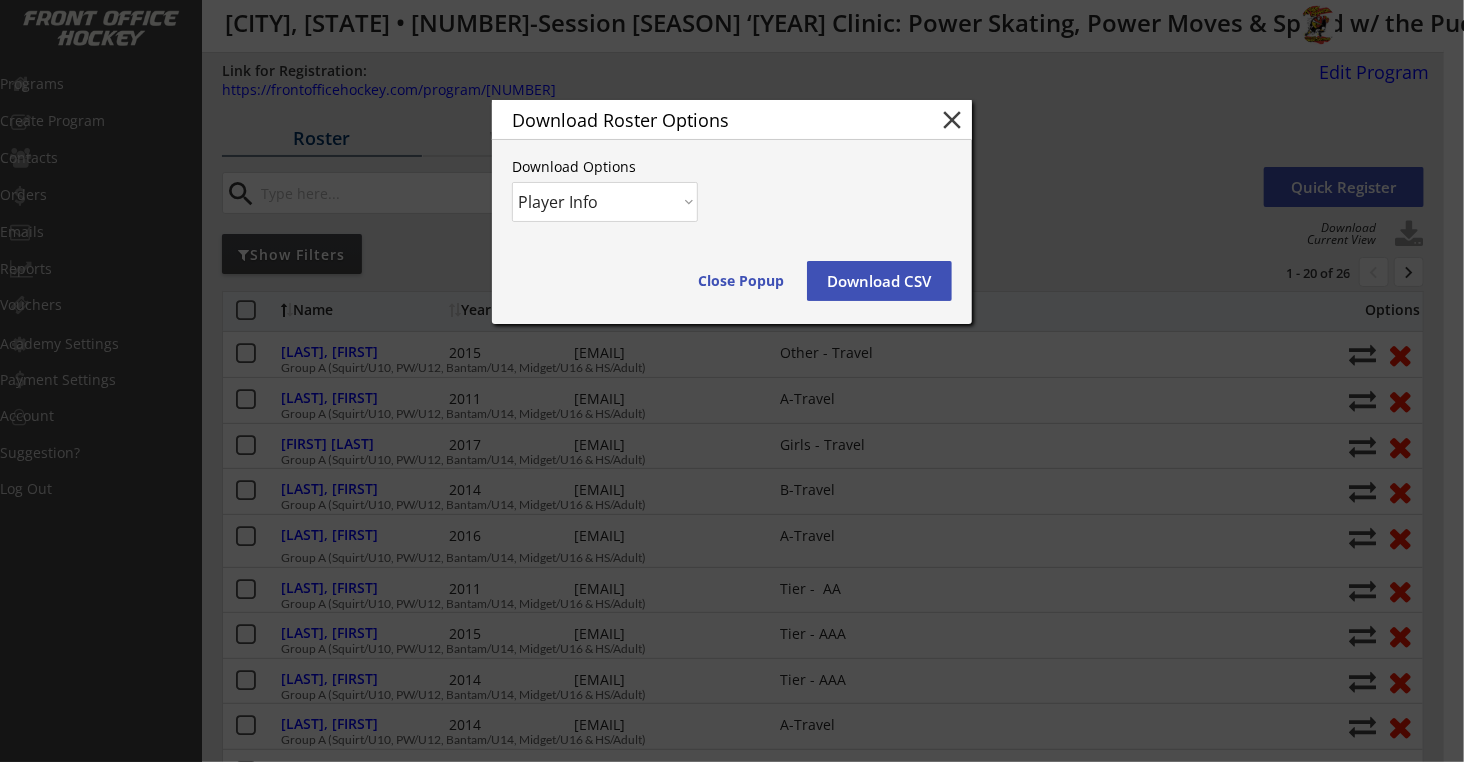 click on "Download Roster Options close Download Options Player Info Player and Order Info Close Popup Download CSV" at bounding box center [732, 212] 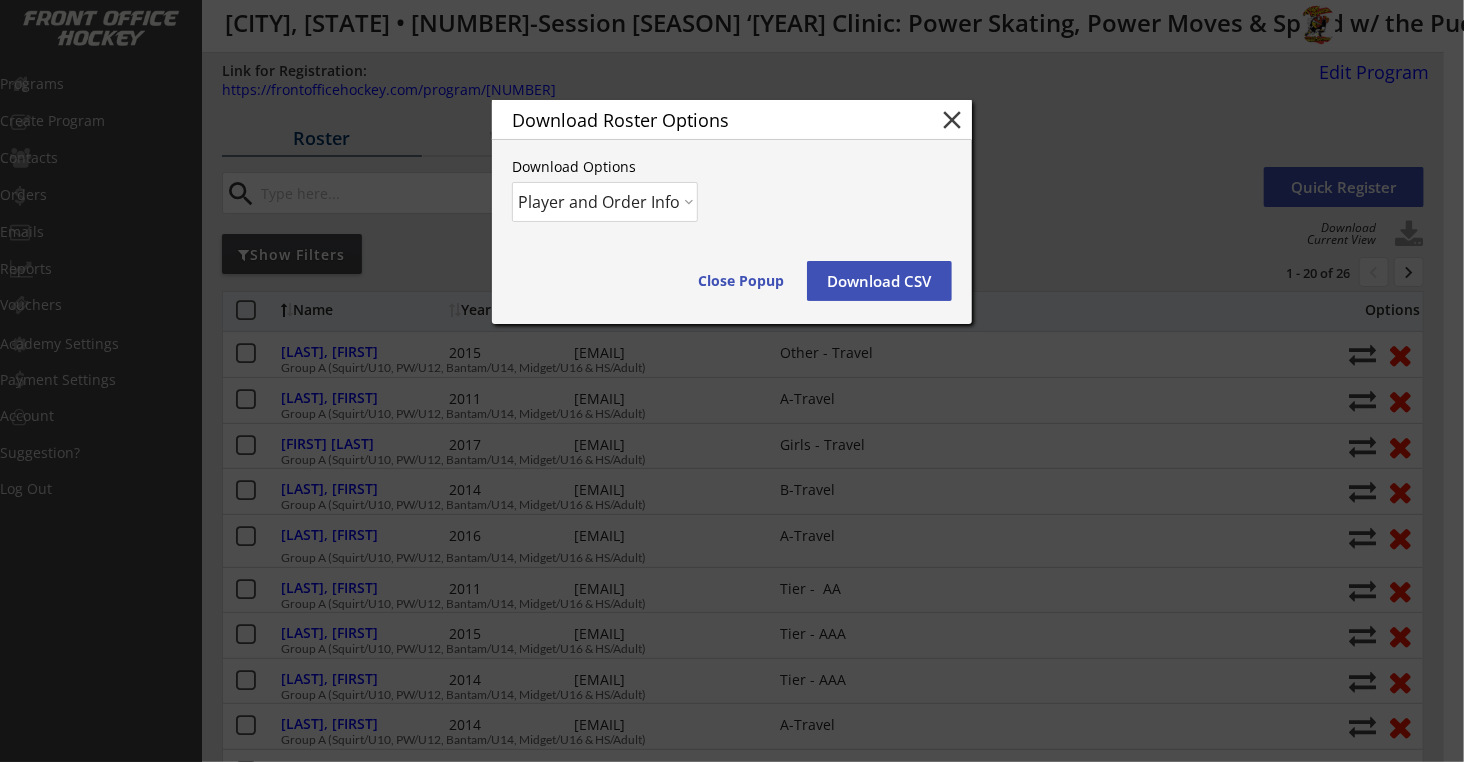 click on "Player Info Player and Order Info" at bounding box center (605, 202) 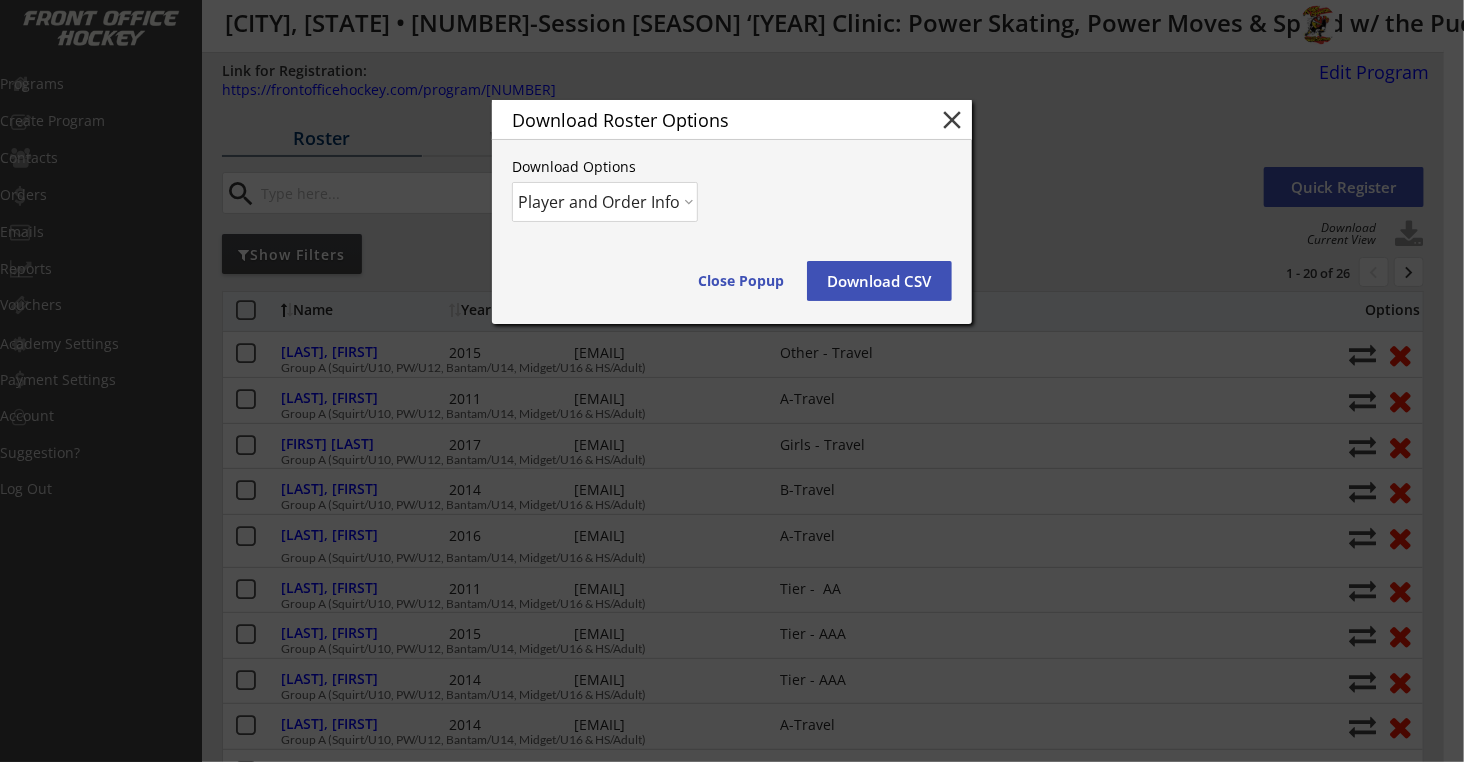 click on "Download CSV" at bounding box center (879, 281) 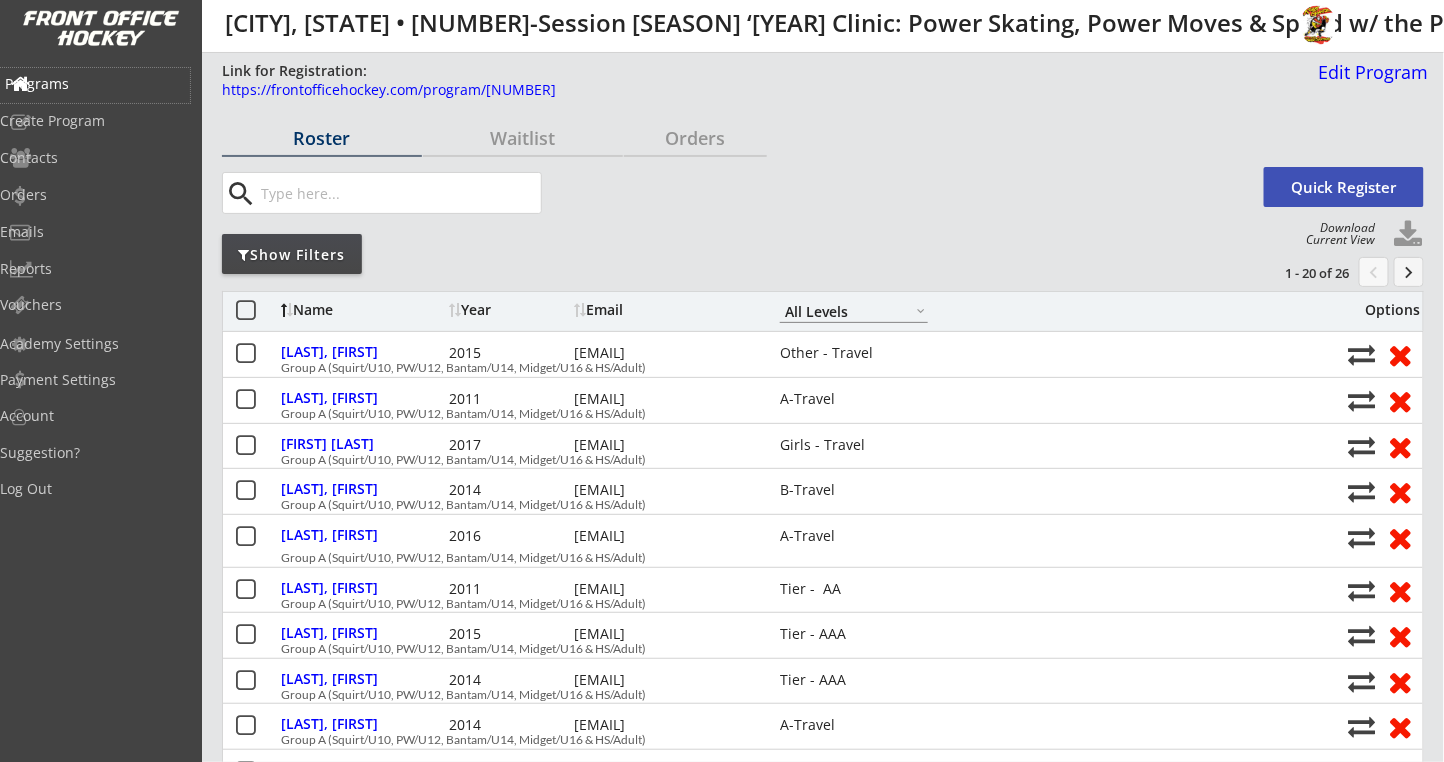 click on "Programs" at bounding box center (95, 84) 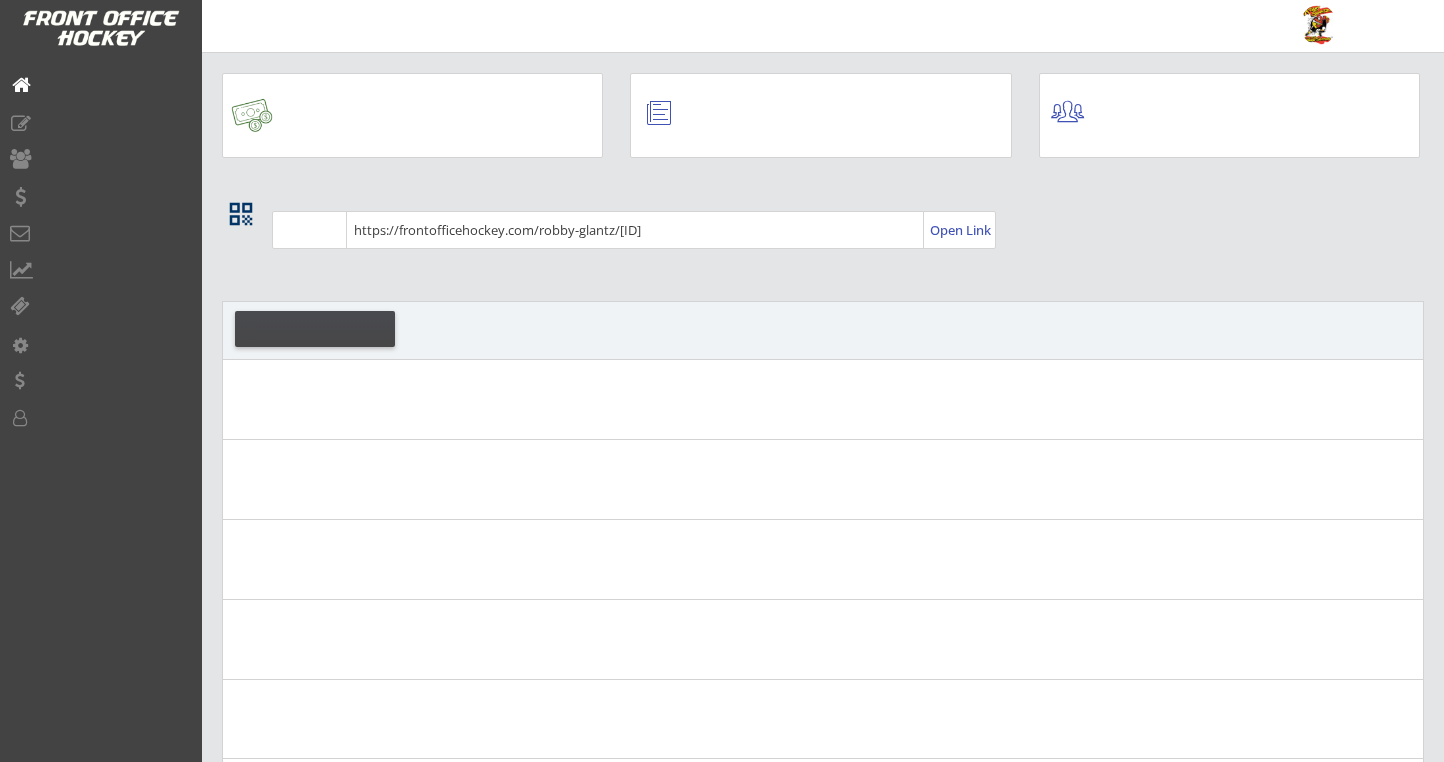 scroll, scrollTop: 0, scrollLeft: 0, axis: both 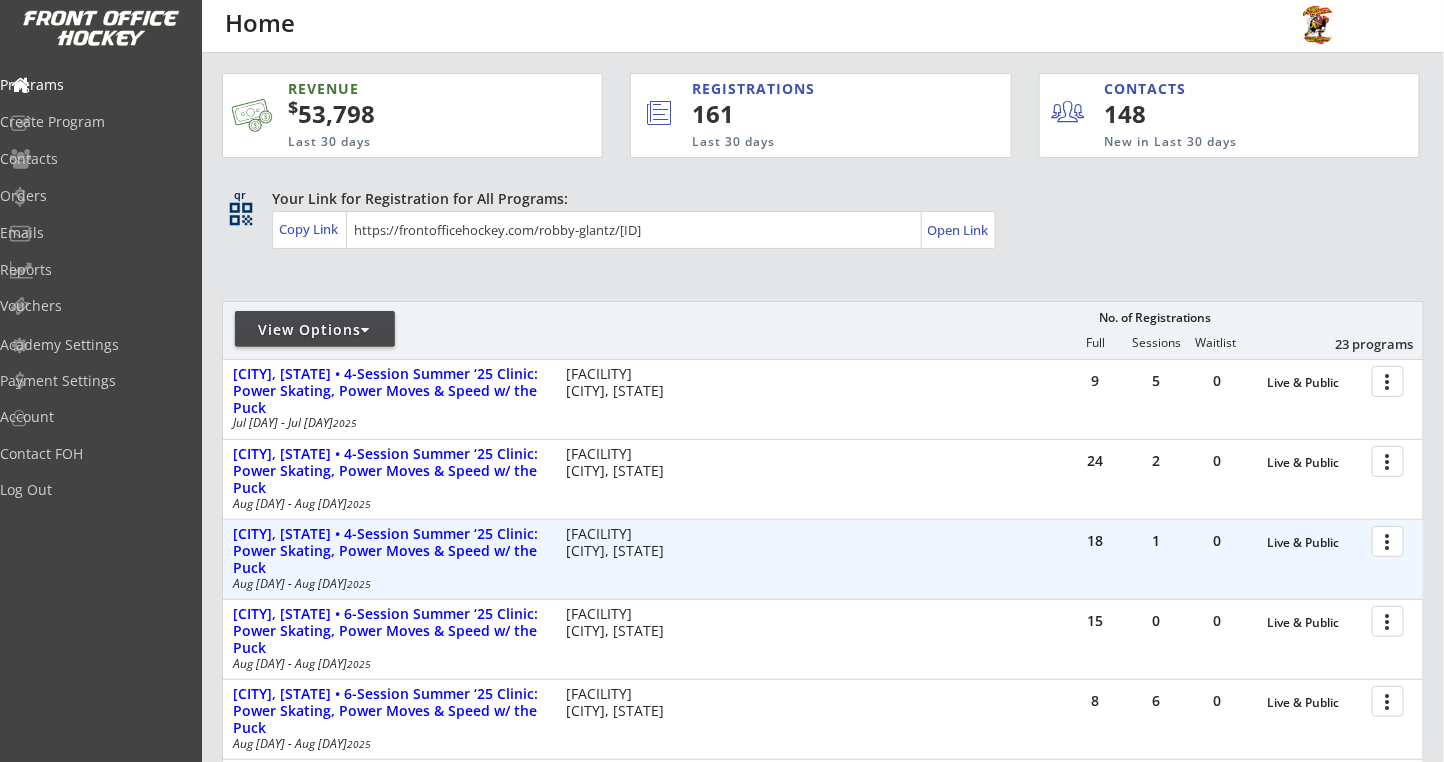 click at bounding box center [1391, 540] 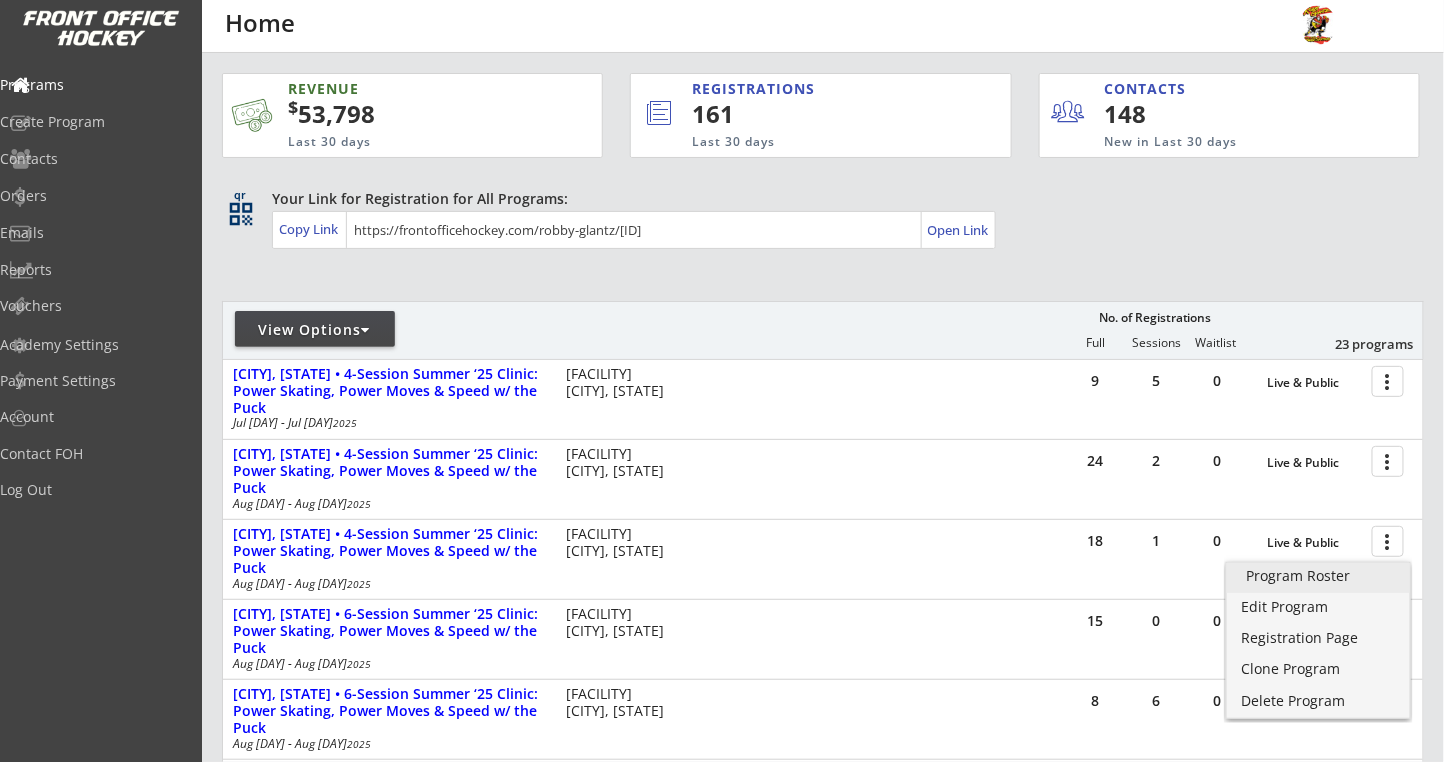 click on "Program Roster" at bounding box center [1318, 578] 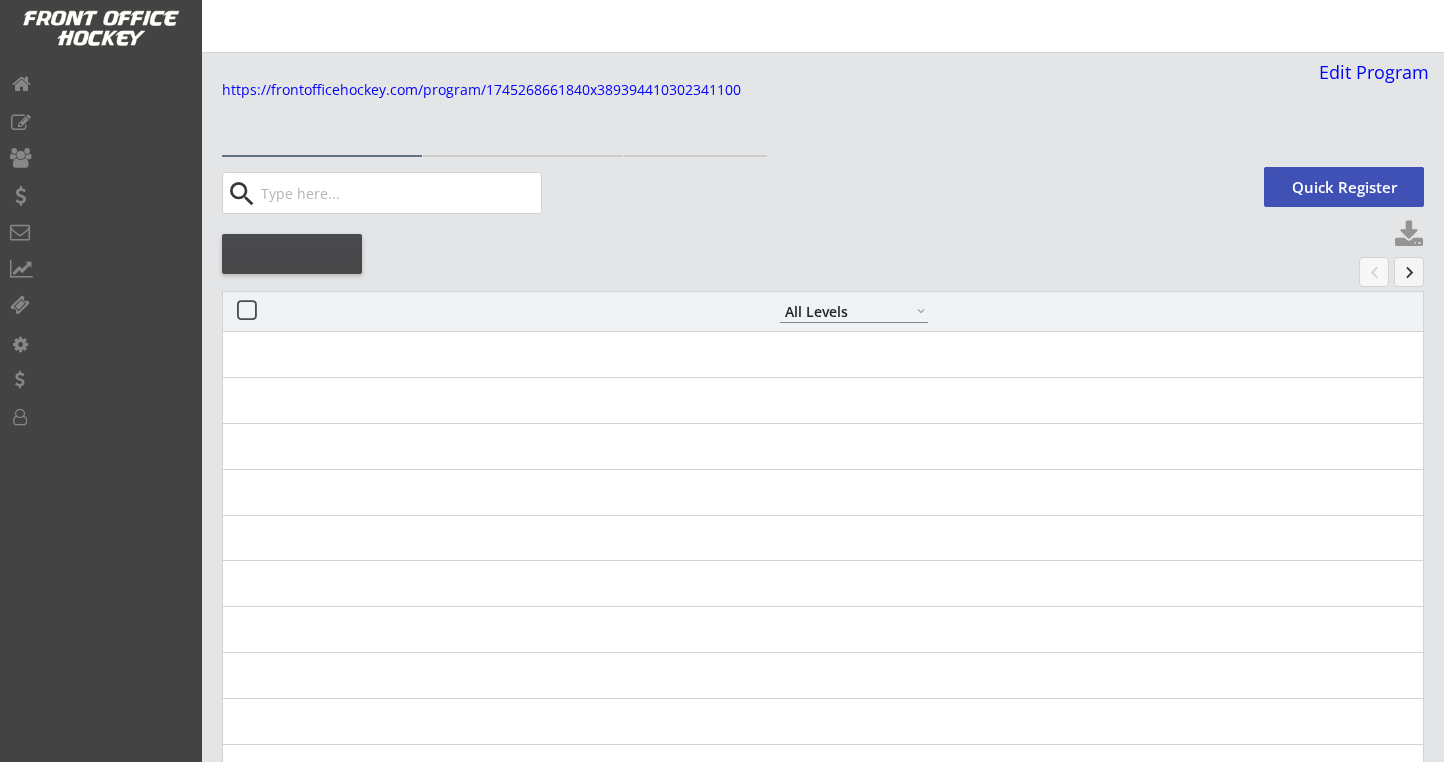 select on ""All Levels"" 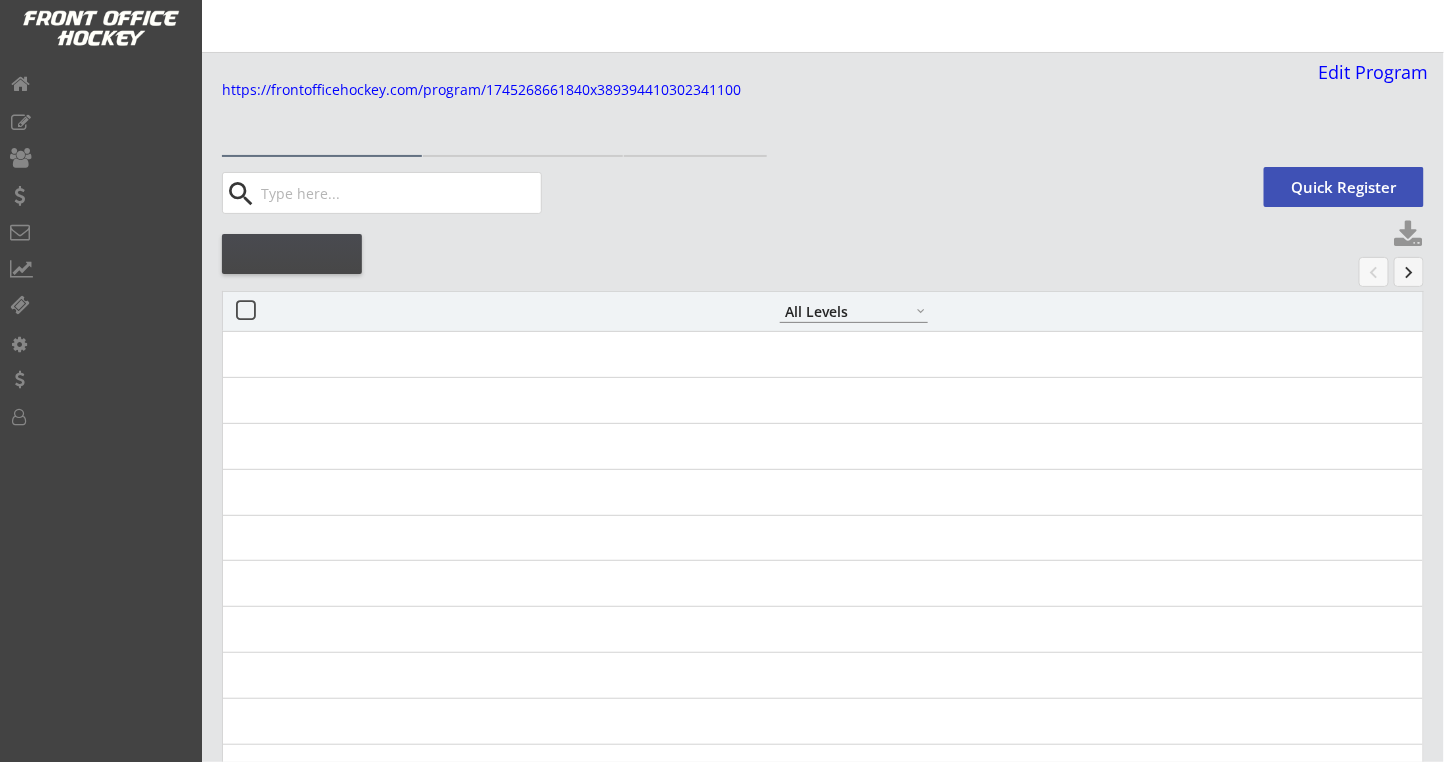 scroll, scrollTop: 0, scrollLeft: 0, axis: both 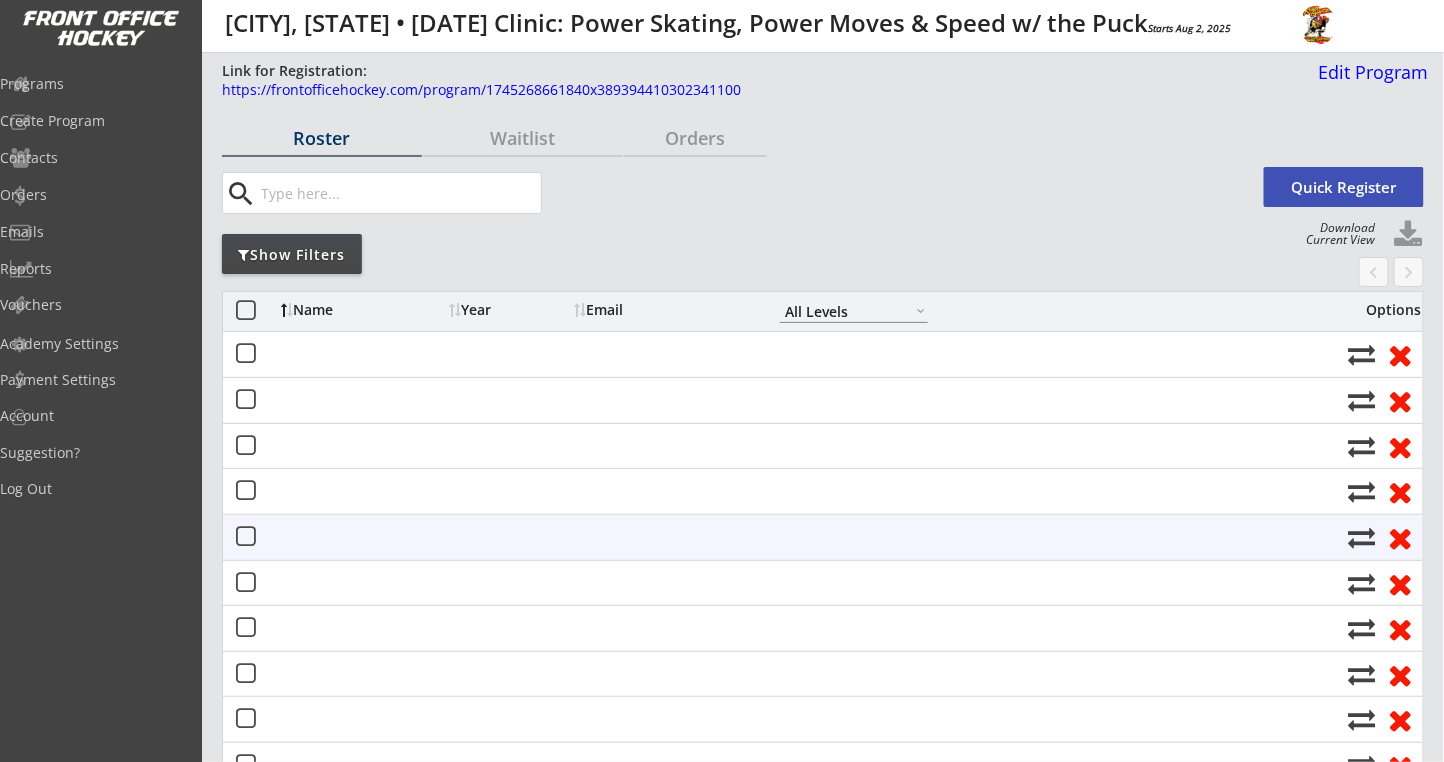 select on ""All Levels"" 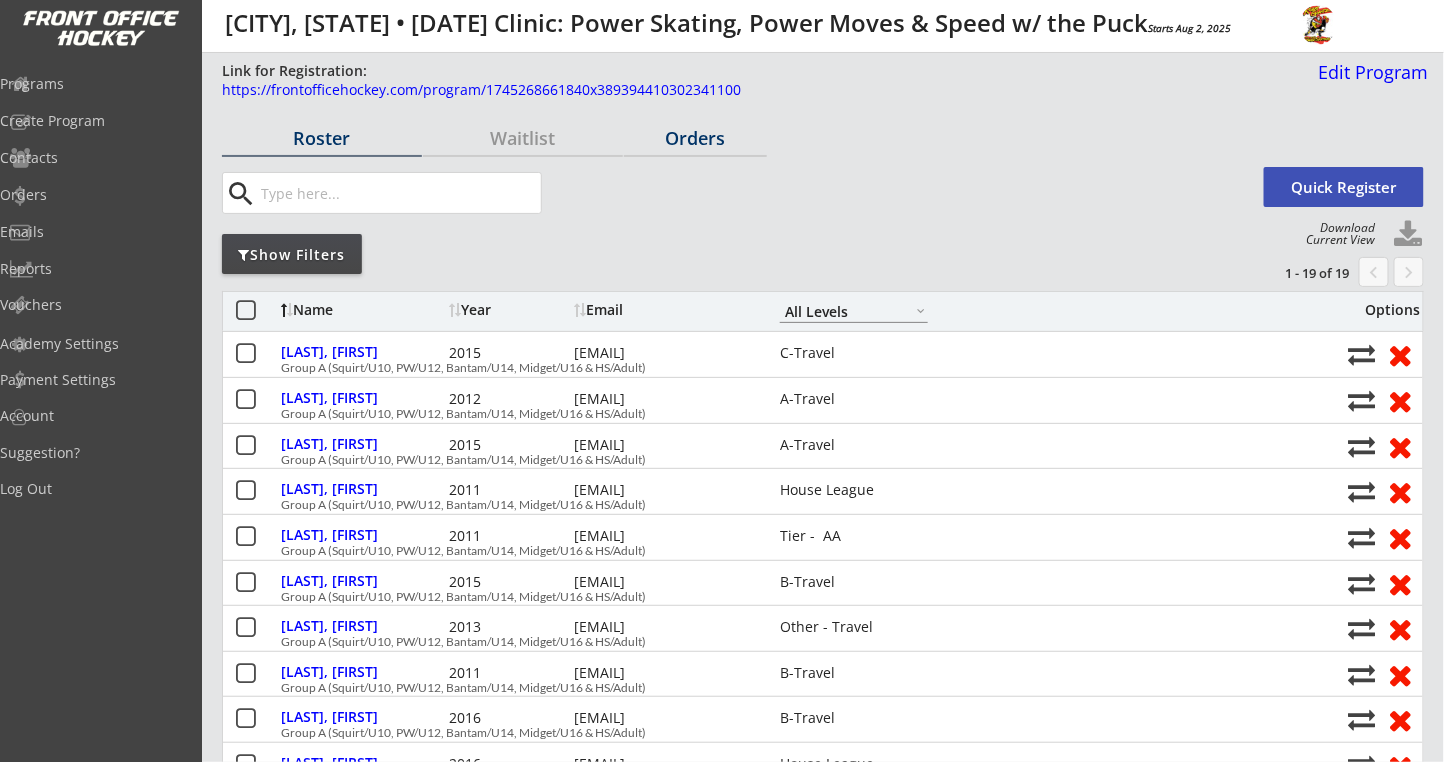 click on "Orders" at bounding box center [695, 138] 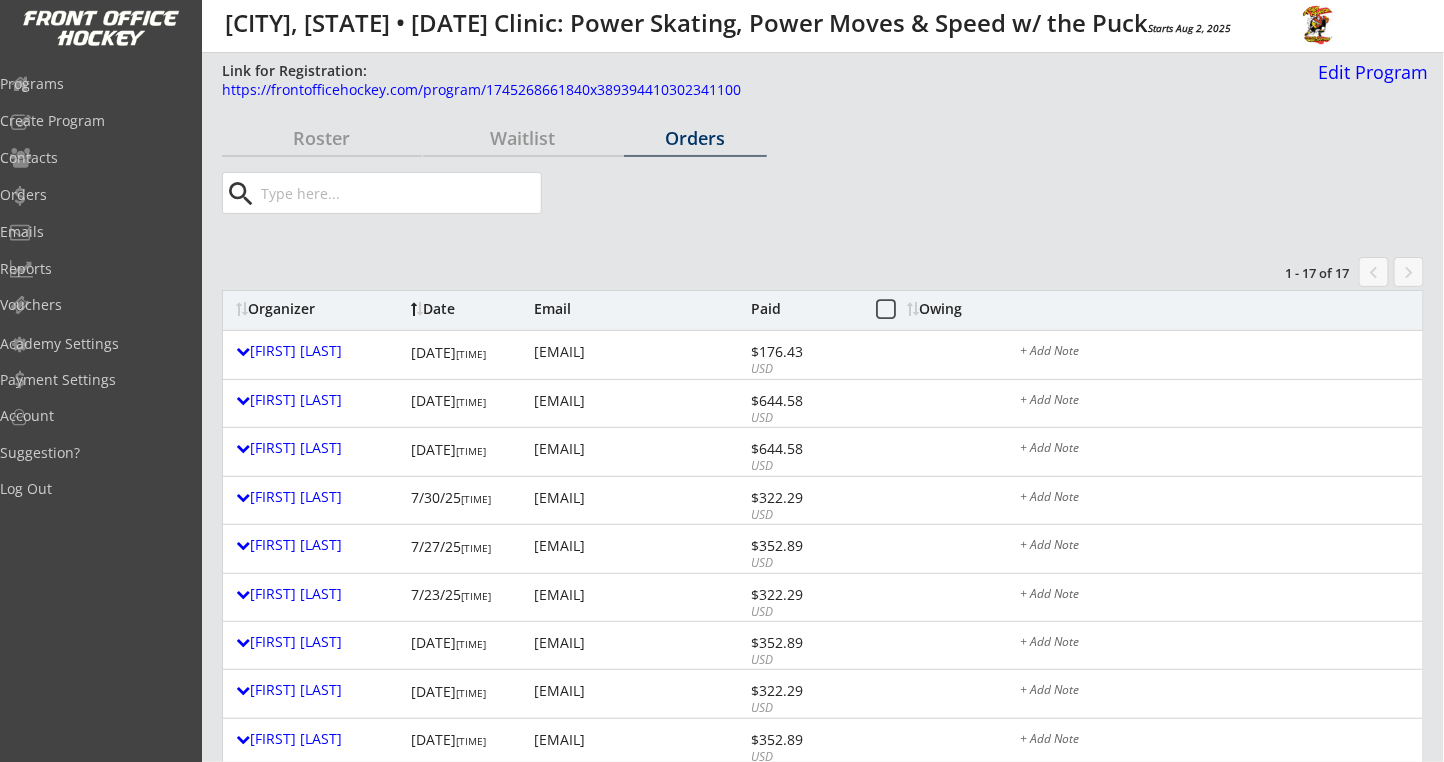 click on "Owing" at bounding box center [946, 309] 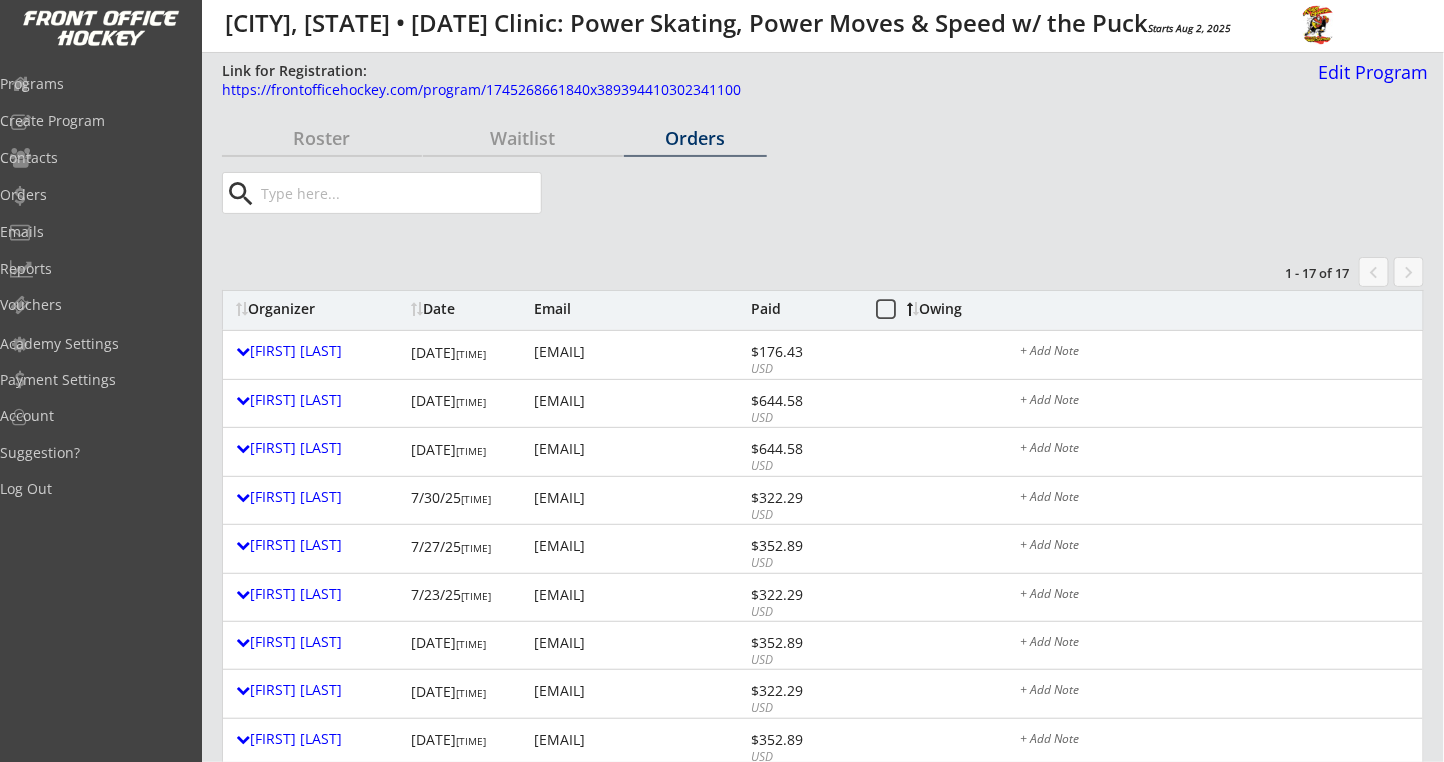 click on "Owing" at bounding box center [946, 309] 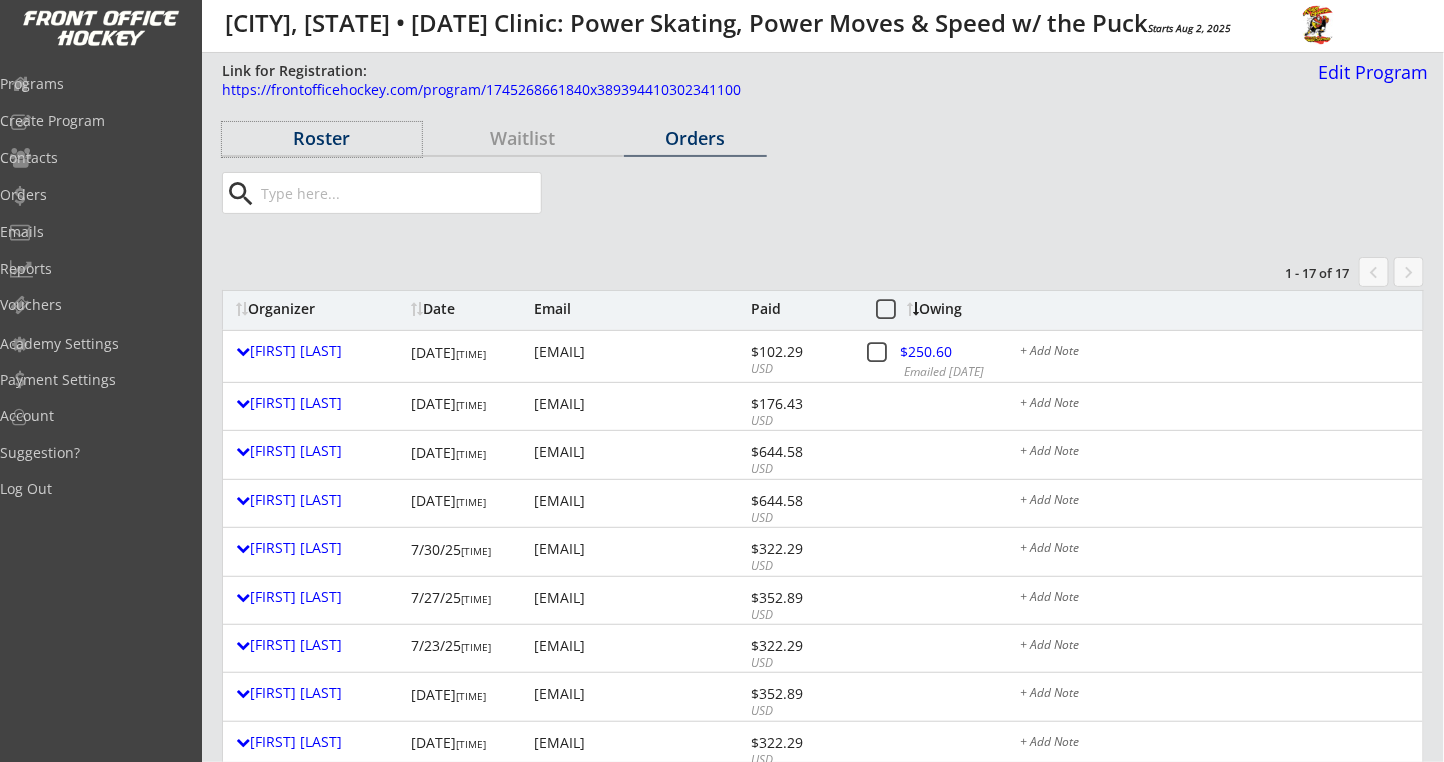 click on "Roster" at bounding box center (322, 138) 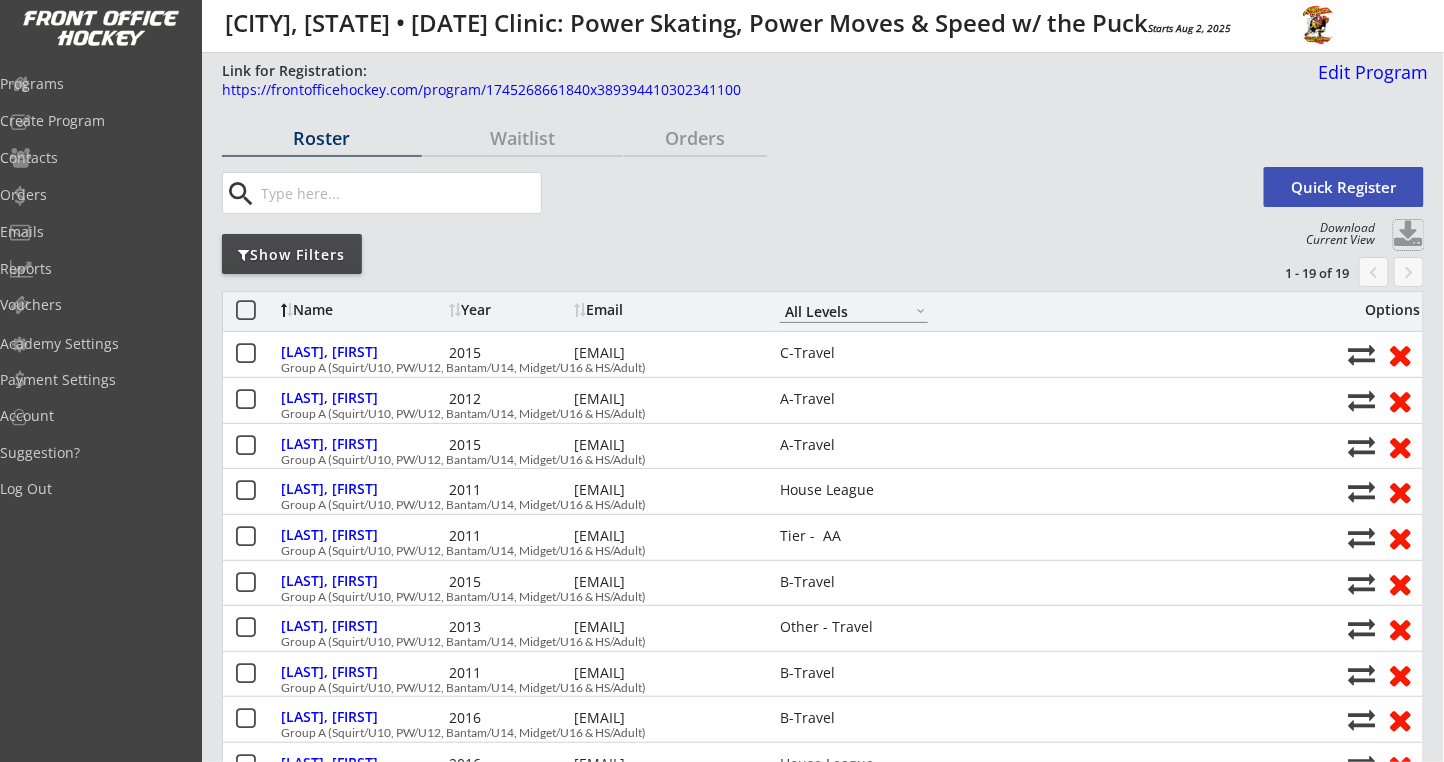 click at bounding box center [1409, 235] 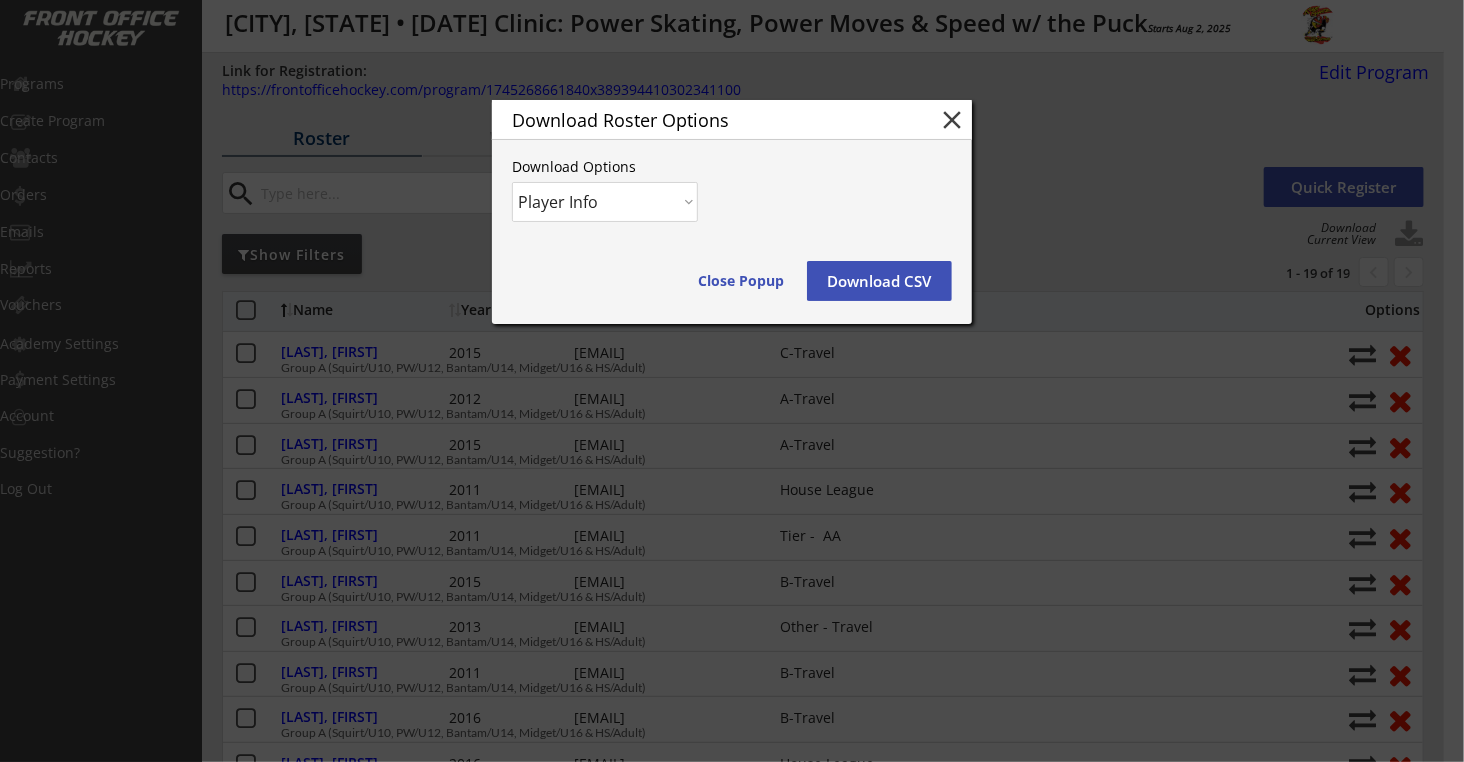 click on "Player Info Player and Order Info" at bounding box center [605, 202] 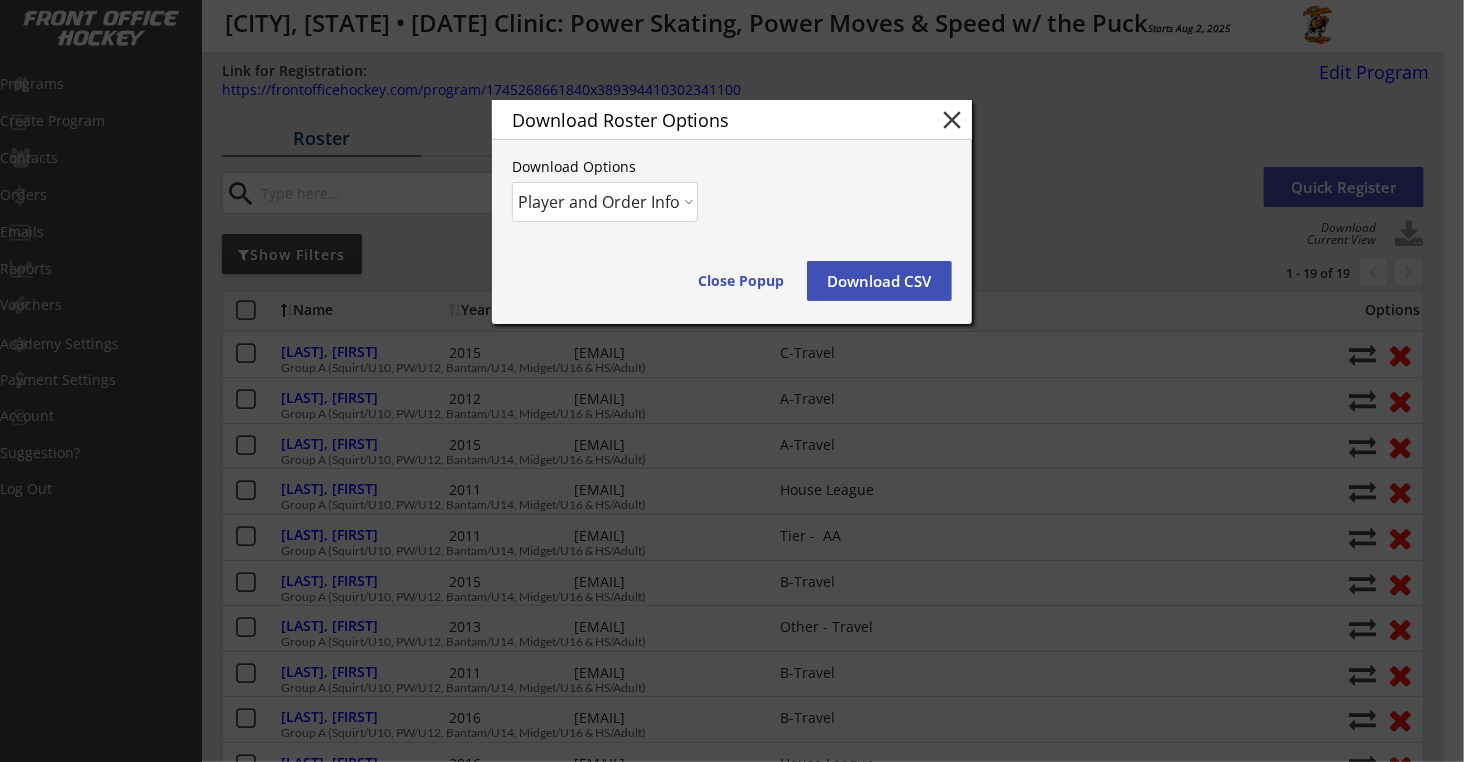 click on "Player Info Player and Order Info" at bounding box center (605, 202) 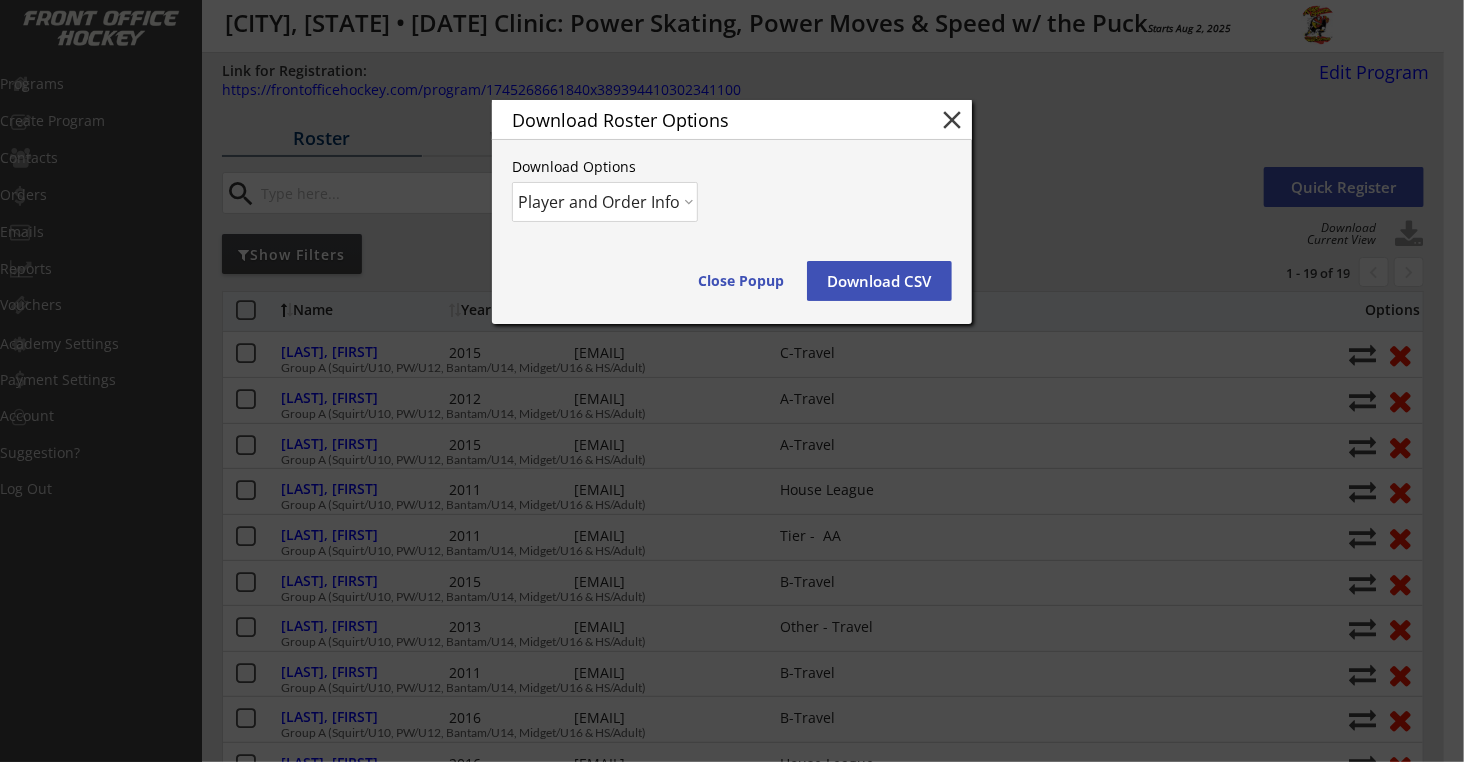 click on "Download CSV" at bounding box center [879, 281] 